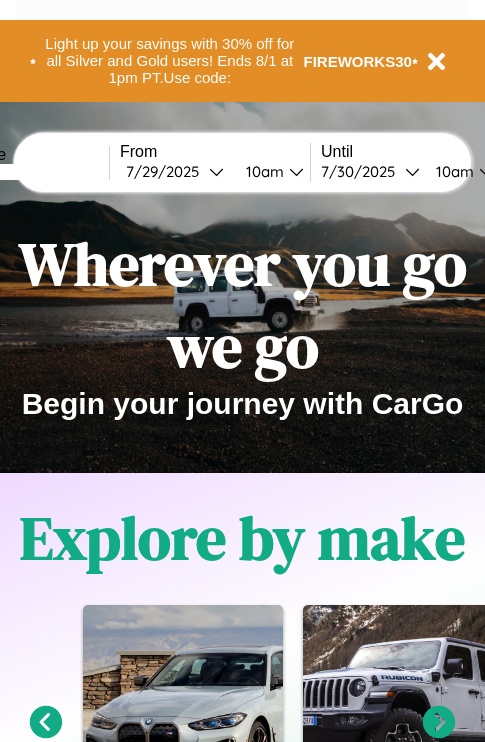 scroll, scrollTop: 0, scrollLeft: 0, axis: both 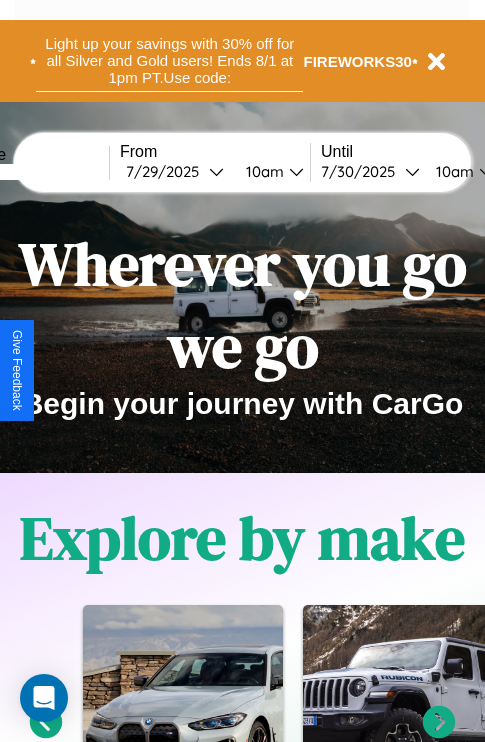 click on "Light up your savings with 30% off for all Silver and Gold users! Ends 8/1 at 1pm PT.  Use code:" at bounding box center (169, 61) 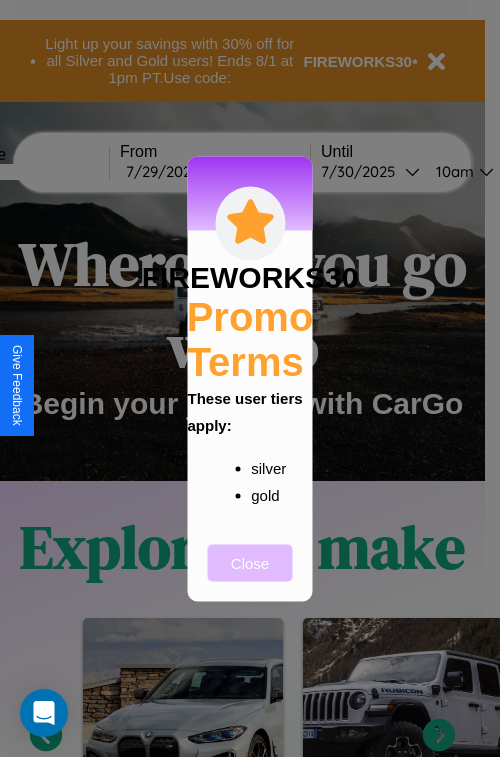 click on "Close" at bounding box center (250, 562) 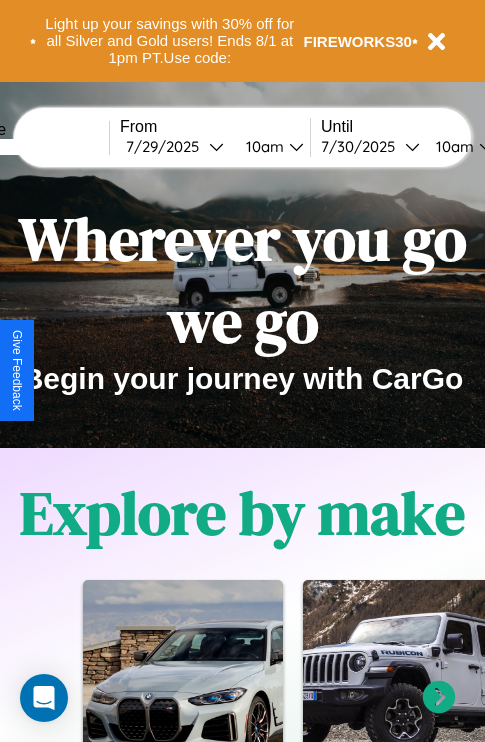 scroll, scrollTop: 0, scrollLeft: 0, axis: both 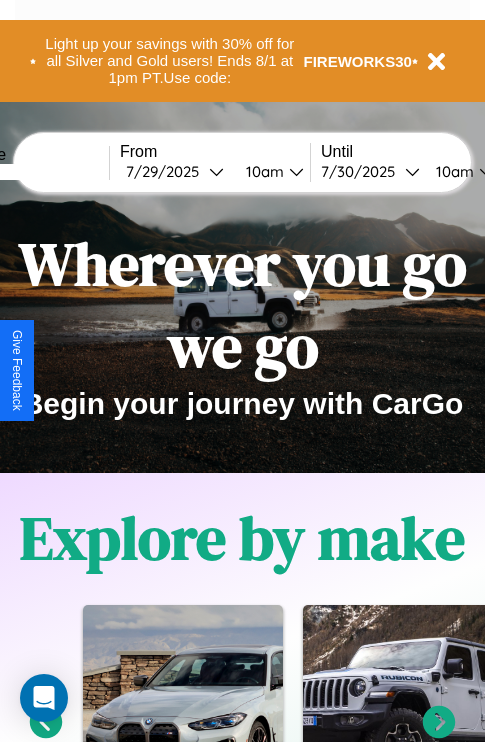 click at bounding box center [34, 172] 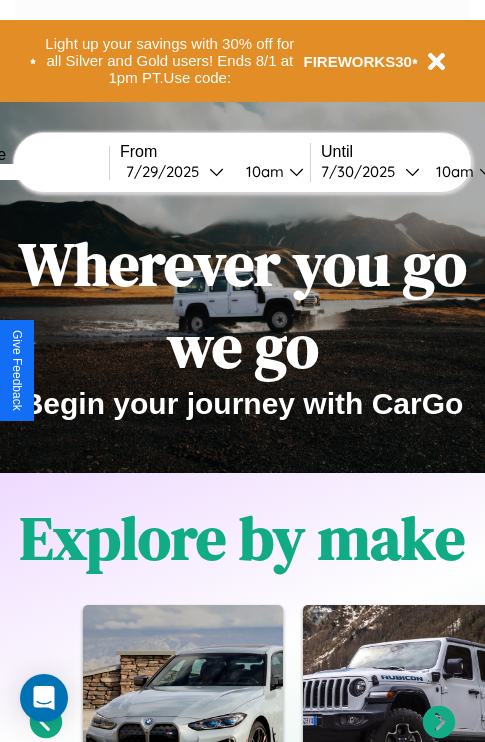 type on "******" 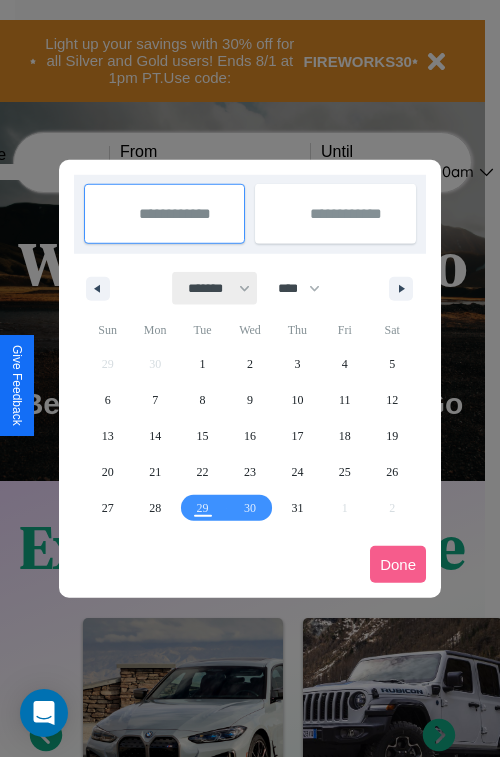 click on "******* ******** ***** ***** *** **** **** ****** ********* ******* ******** ********" at bounding box center [215, 288] 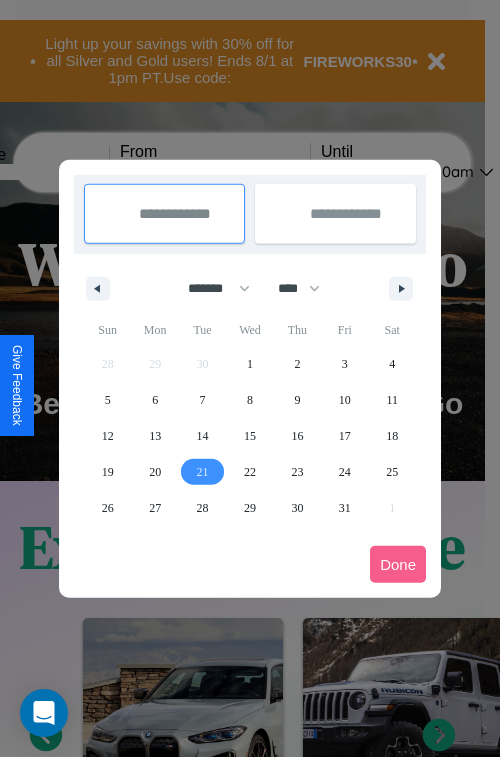 click on "21" at bounding box center [203, 472] 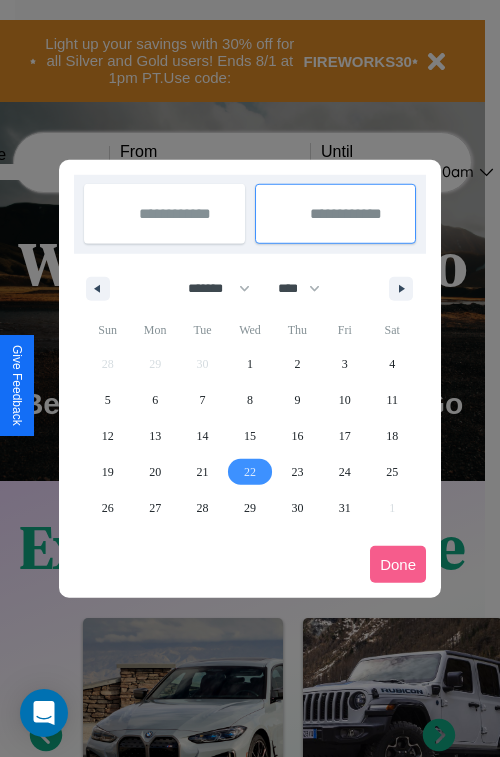 click on "22" at bounding box center [250, 472] 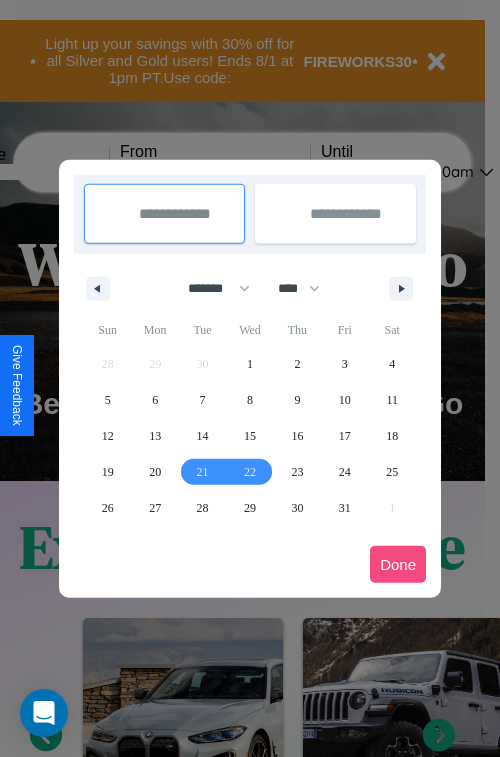 click on "Done" at bounding box center (398, 564) 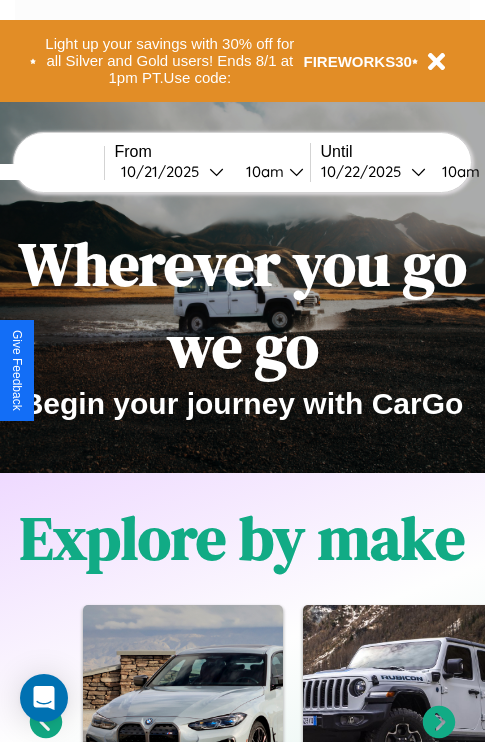 scroll, scrollTop: 0, scrollLeft: 82, axis: horizontal 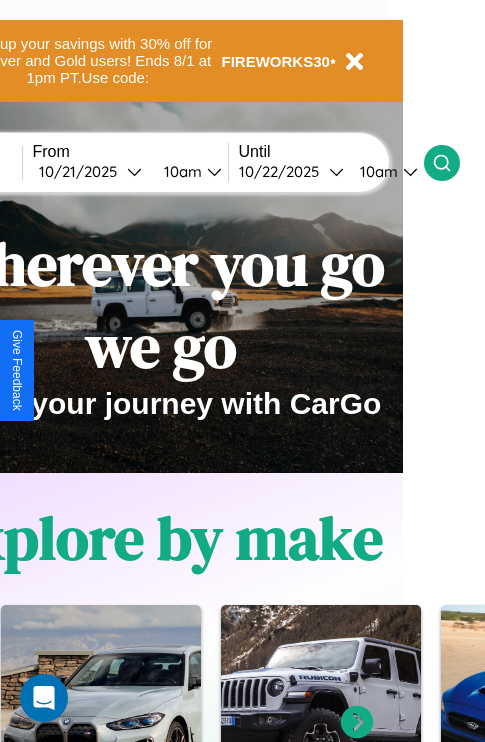 click 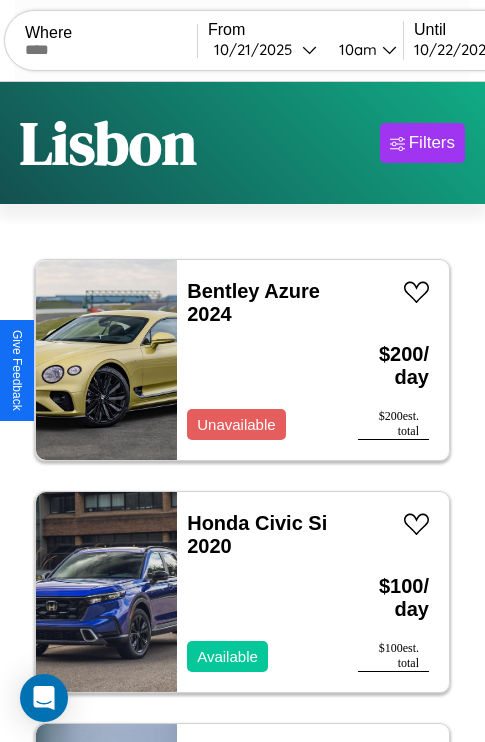 scroll, scrollTop: 95, scrollLeft: 0, axis: vertical 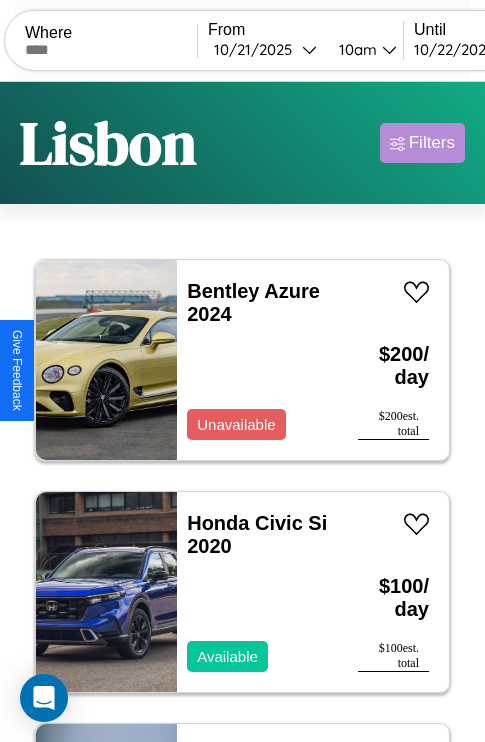 click on "Filters" at bounding box center (432, 143) 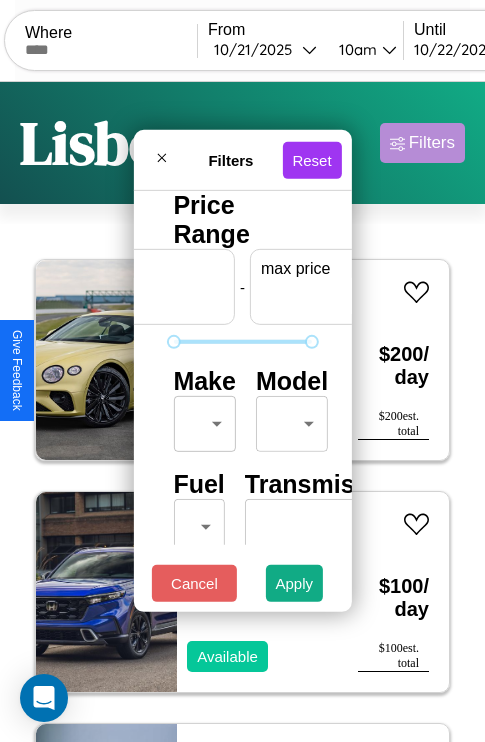 scroll, scrollTop: 0, scrollLeft: 124, axis: horizontal 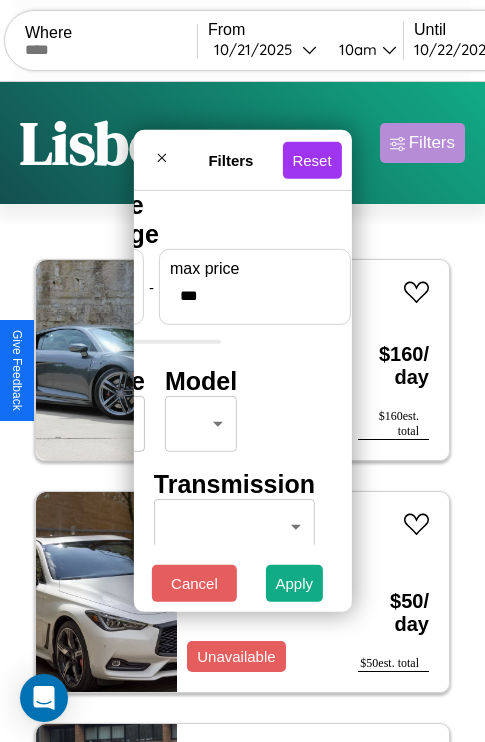 type on "***" 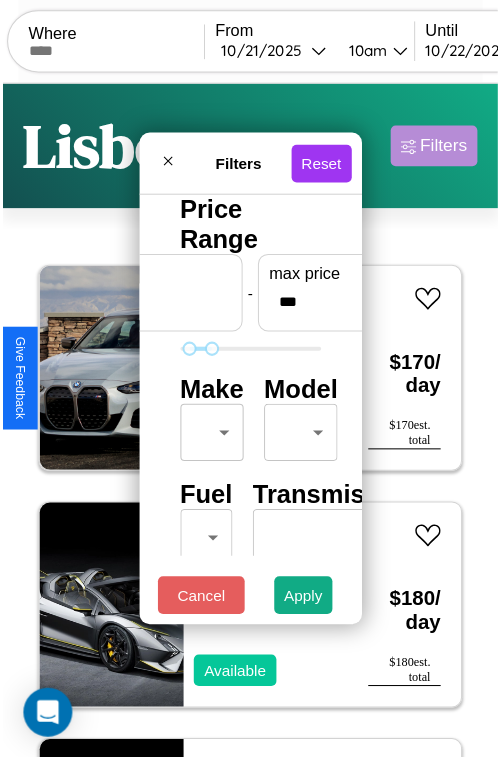scroll, scrollTop: 59, scrollLeft: 0, axis: vertical 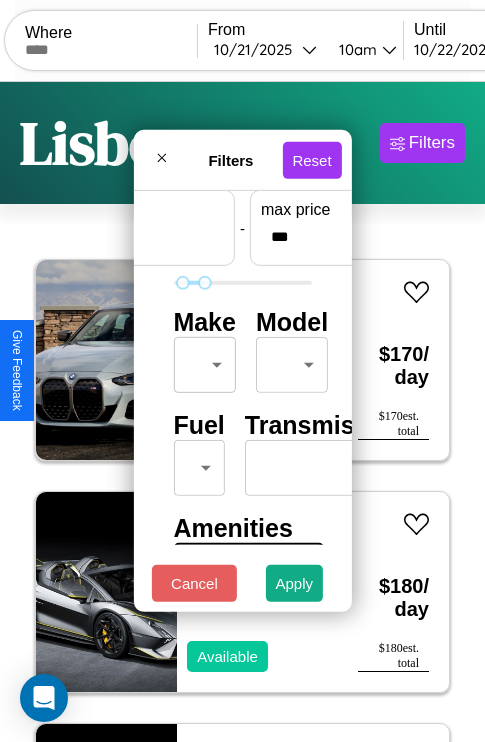 type on "**" 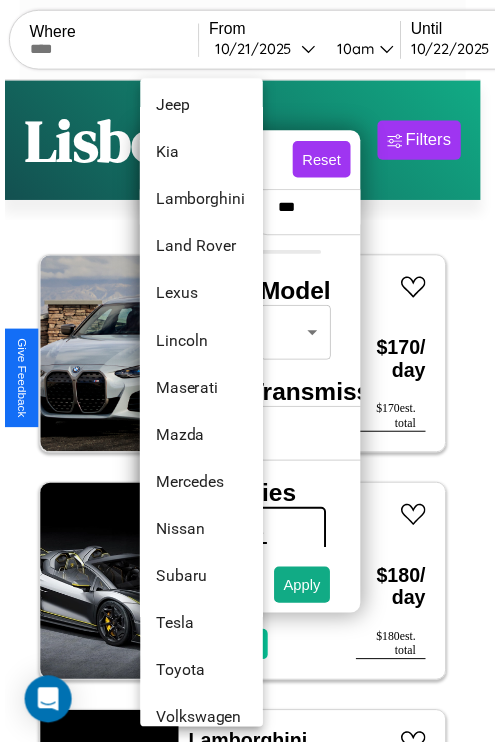 scroll, scrollTop: 1083, scrollLeft: 0, axis: vertical 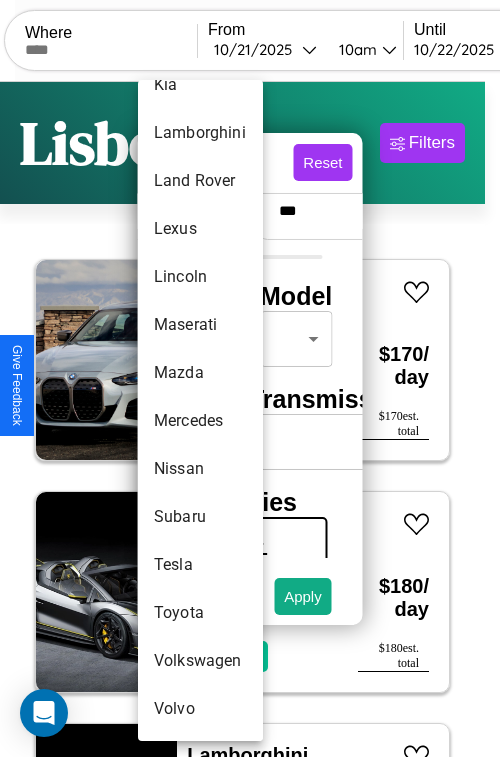 click on "Volkswagen" at bounding box center [200, 661] 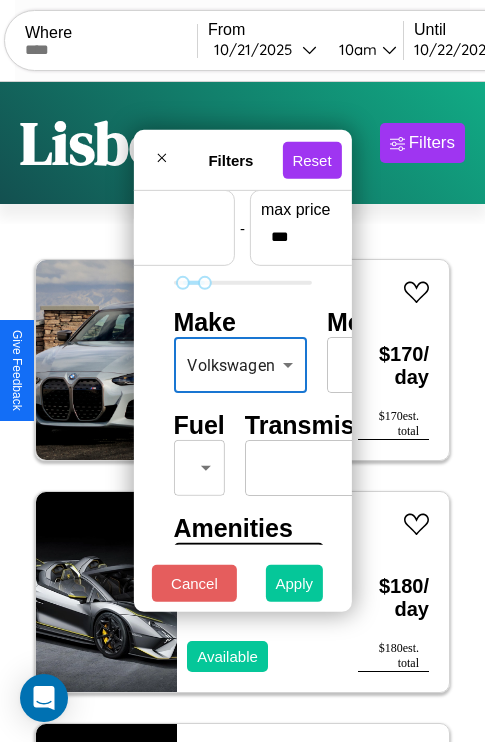 click on "Apply" at bounding box center (295, 583) 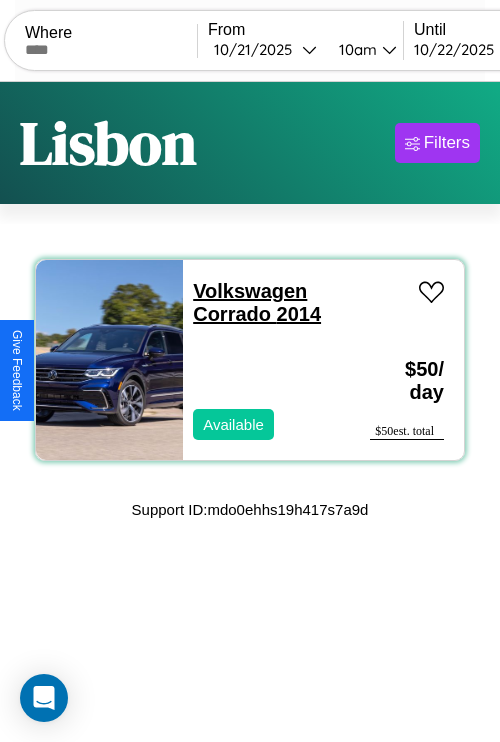 click on "Volkswagen   Corrado   2014" at bounding box center (257, 302) 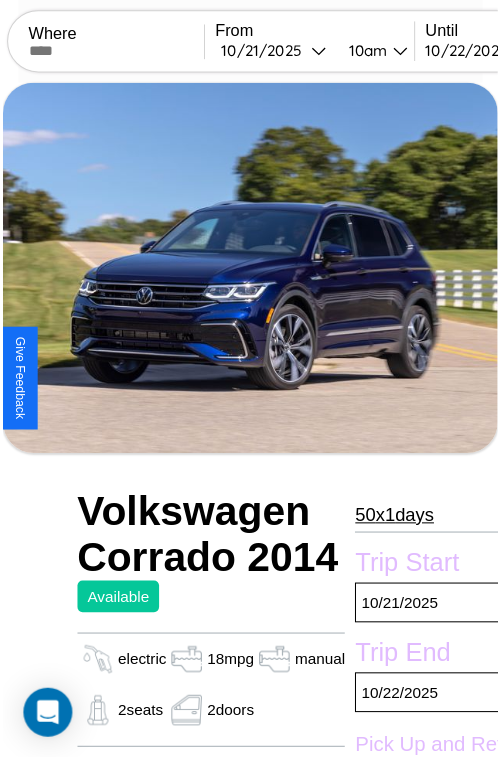 scroll, scrollTop: 640, scrollLeft: 80, axis: both 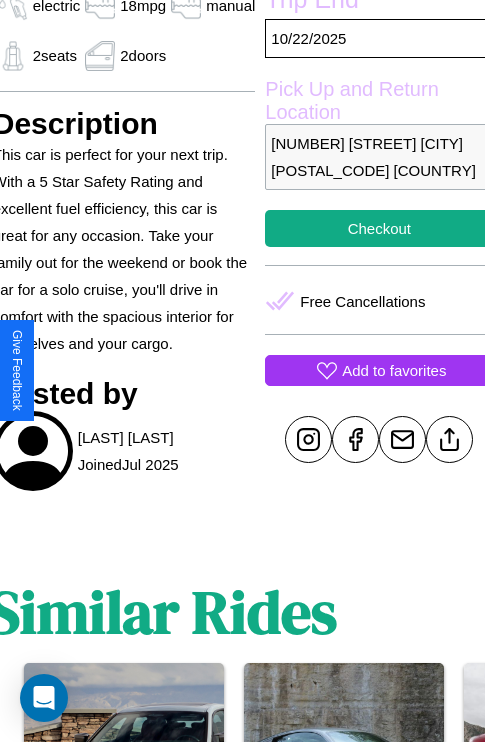 click on "Add to favorites" at bounding box center [394, 370] 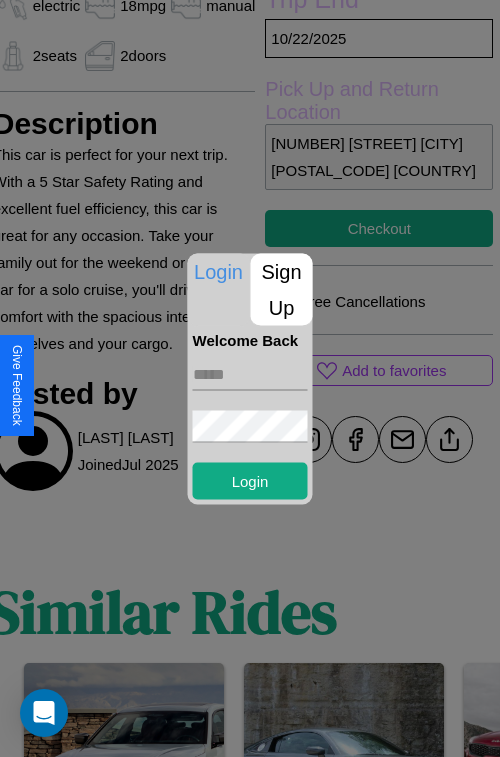 click on "Sign Up" at bounding box center [282, 289] 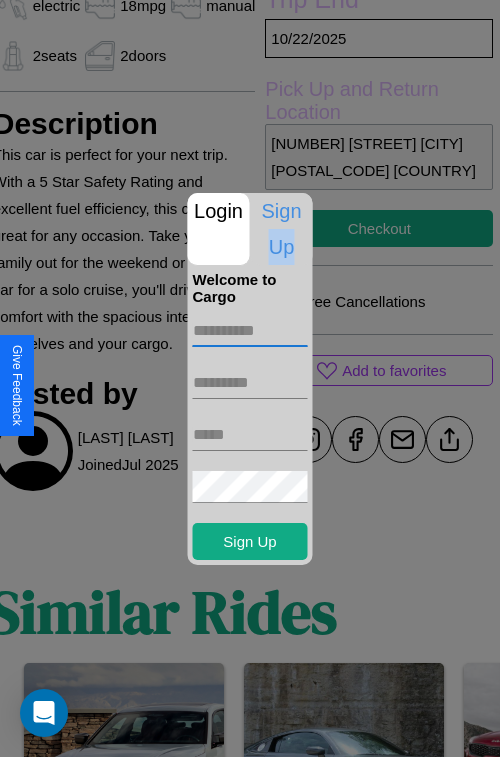 click at bounding box center (250, 331) 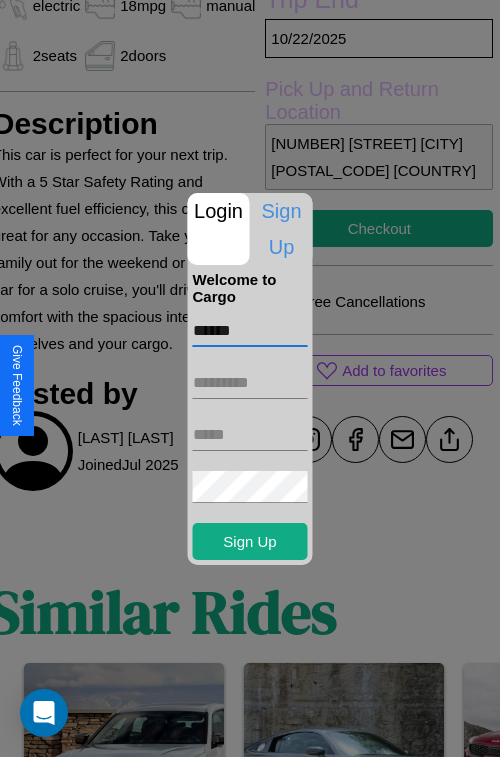 type on "******" 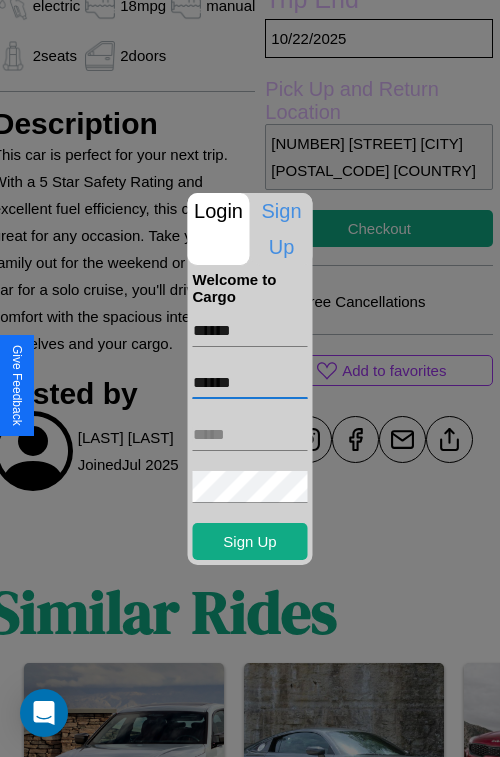 type on "******" 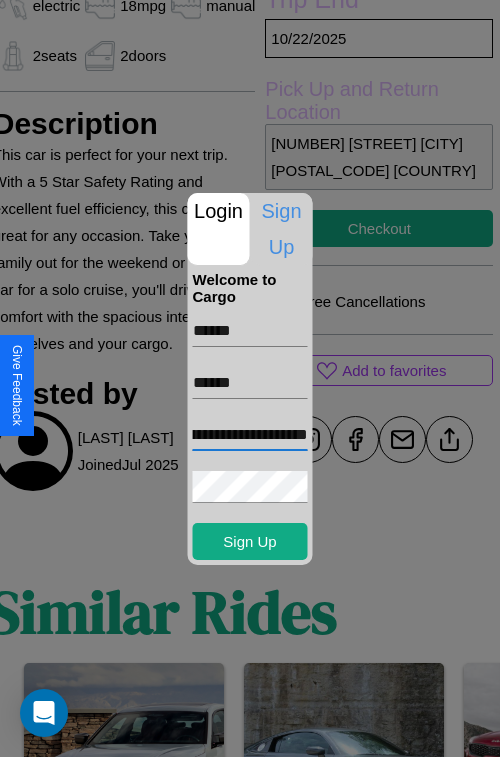 scroll, scrollTop: 0, scrollLeft: 77, axis: horizontal 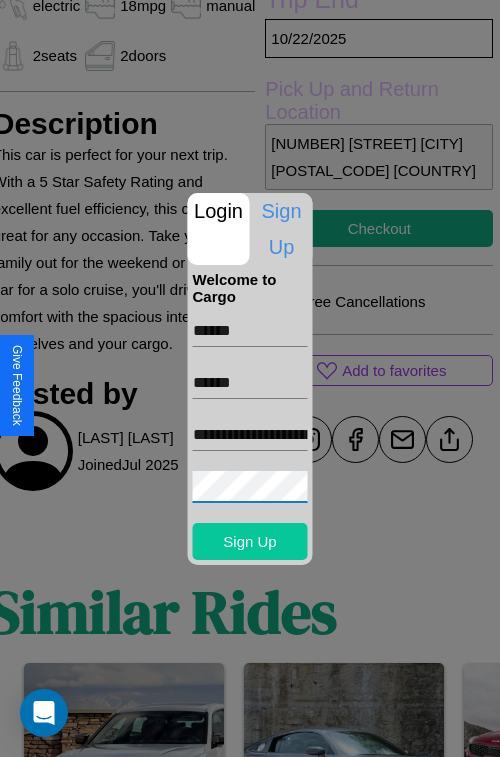 click on "Sign Up" at bounding box center (250, 541) 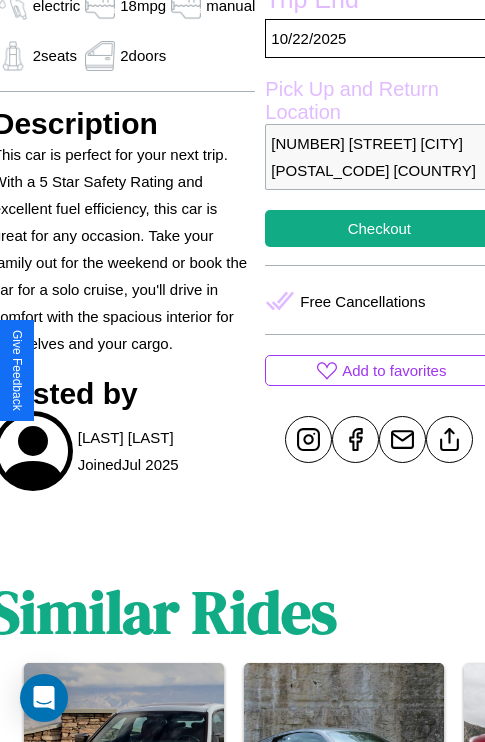scroll, scrollTop: 640, scrollLeft: 80, axis: both 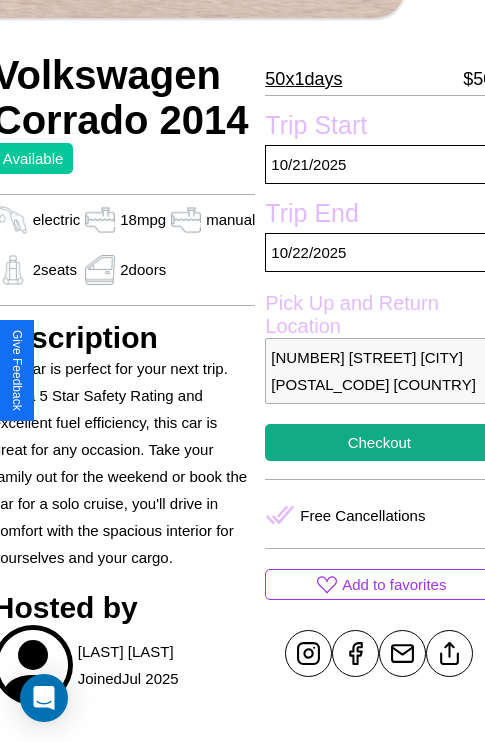 click on "8652 High Street  Lisbon  70537 Portugal" at bounding box center (379, 371) 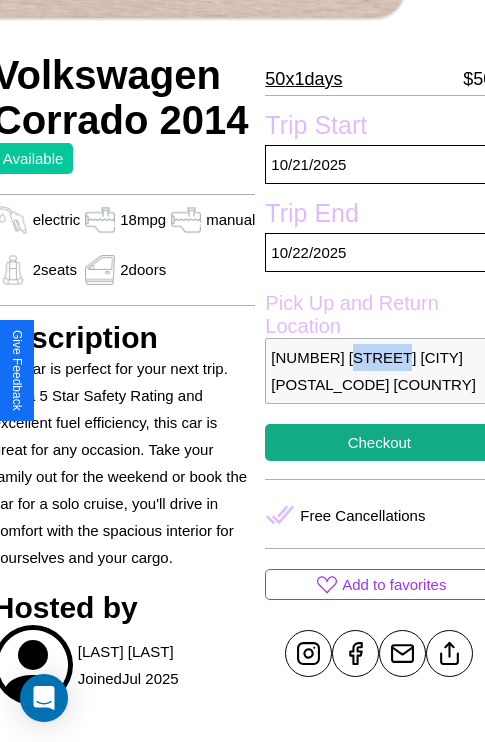 click on "8652 High Street  Lisbon  70537 Portugal" at bounding box center (379, 371) 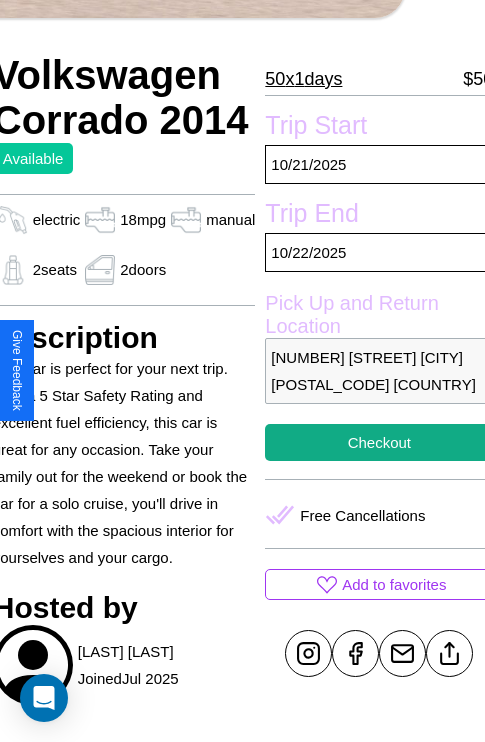 click on "8652 High Street  Lisbon  70537 Portugal" at bounding box center (379, 371) 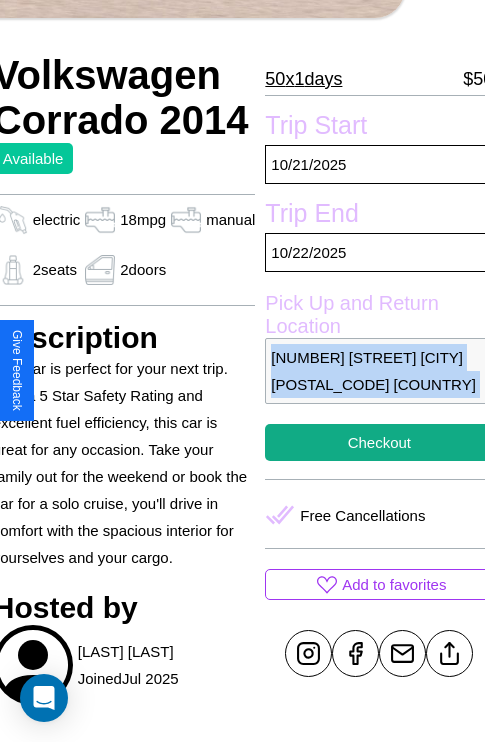 click on "8652 High Street  Lisbon  70537 Portugal" at bounding box center [379, 371] 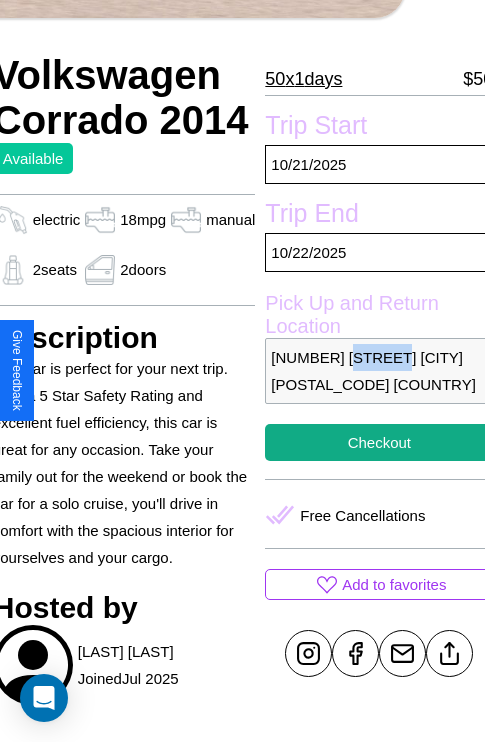 click on "8652 High Street  Lisbon  70537 Portugal" at bounding box center (379, 371) 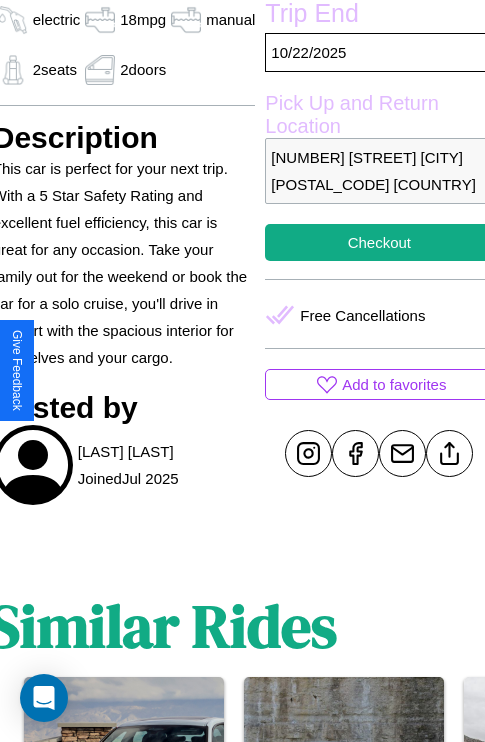 scroll, scrollTop: 640, scrollLeft: 80, axis: both 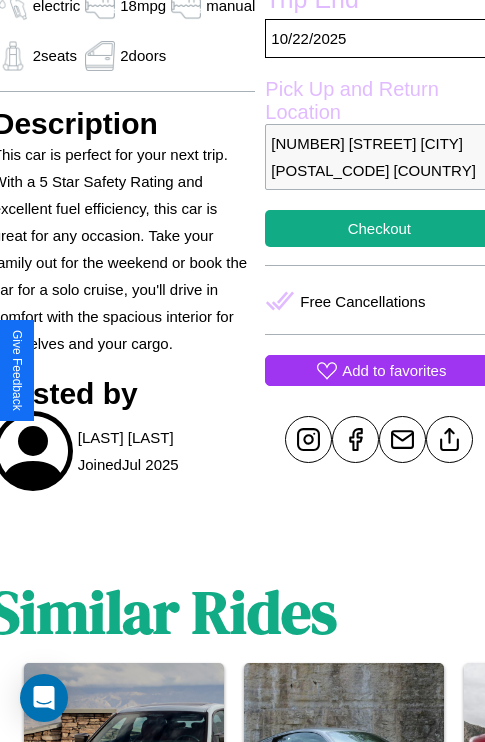 click on "Add to favorites" at bounding box center [394, 370] 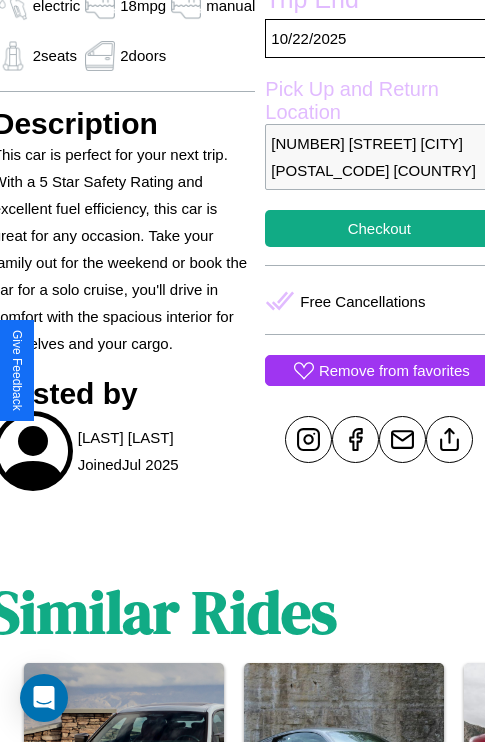 scroll, scrollTop: 498, scrollLeft: 80, axis: both 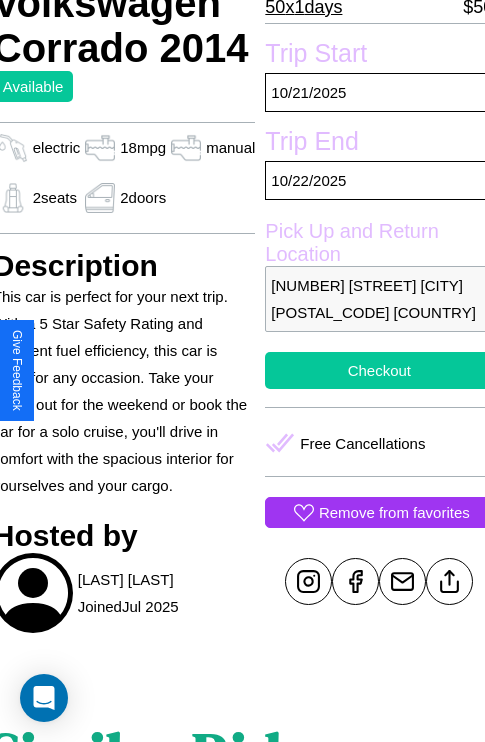 click on "Checkout" at bounding box center [379, 370] 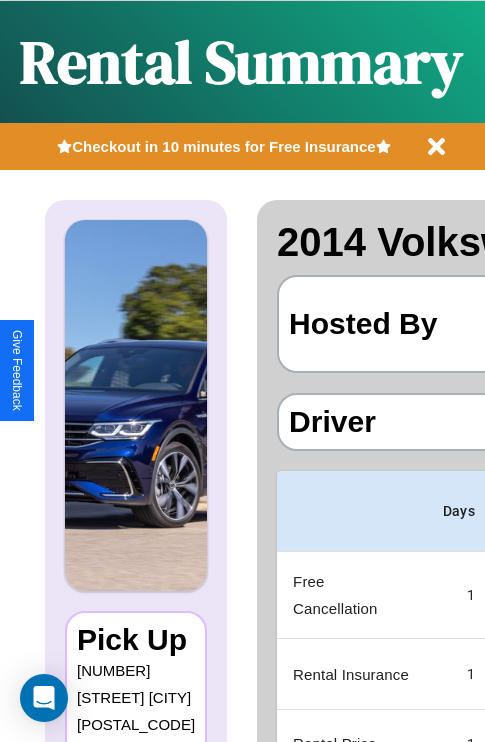 scroll, scrollTop: 0, scrollLeft: 383, axis: horizontal 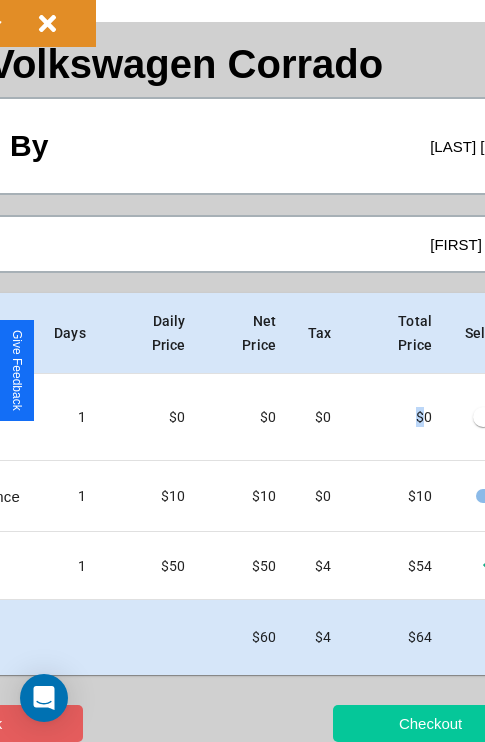 click on "Checkout" at bounding box center (430, 723) 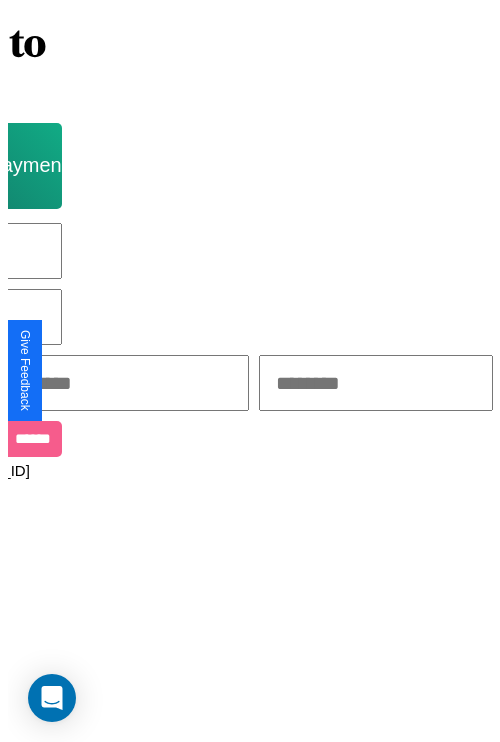 scroll, scrollTop: 0, scrollLeft: 0, axis: both 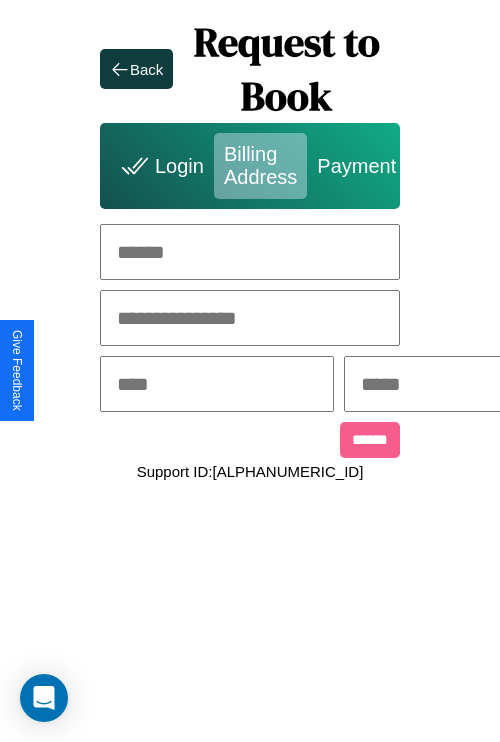 click at bounding box center [250, 252] 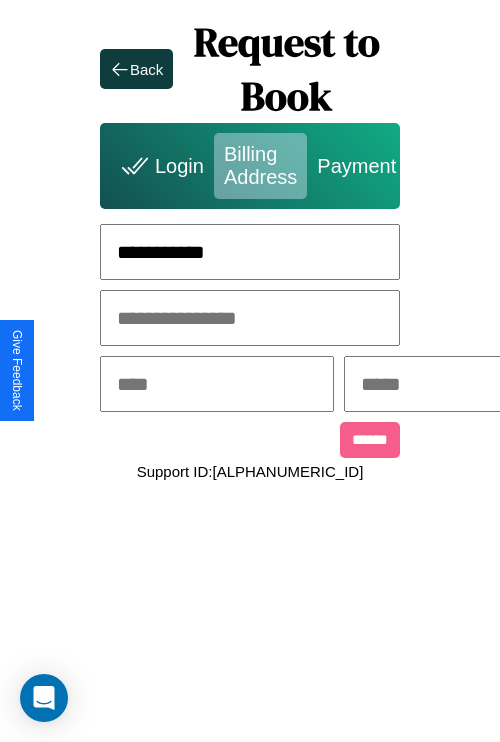 type on "**********" 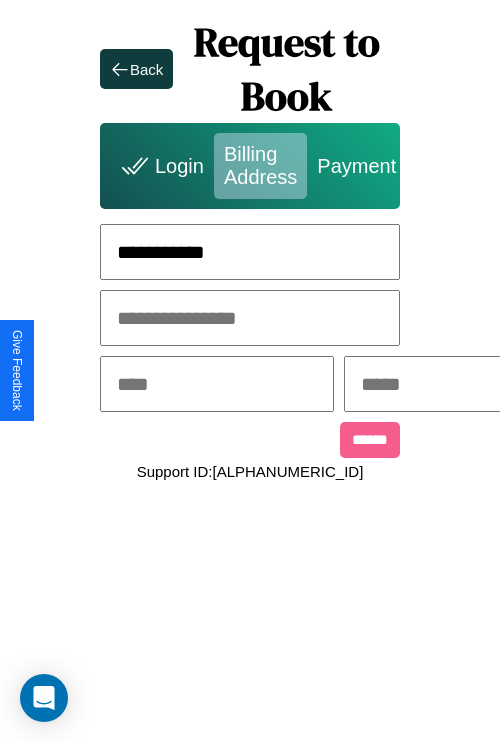 click at bounding box center (217, 384) 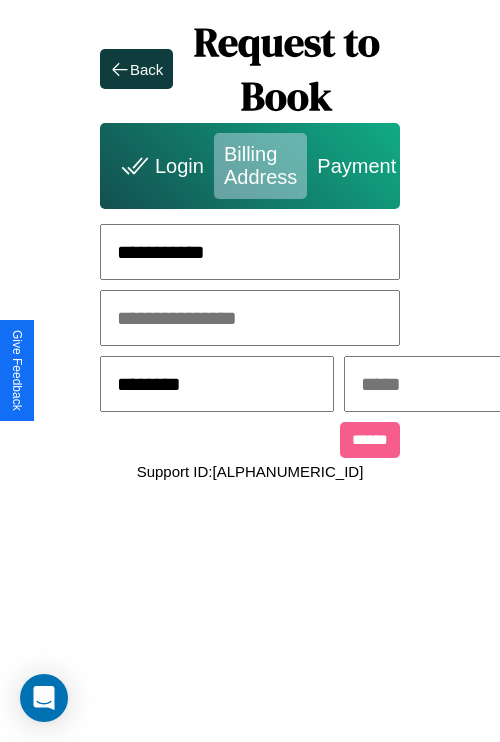 type on "********" 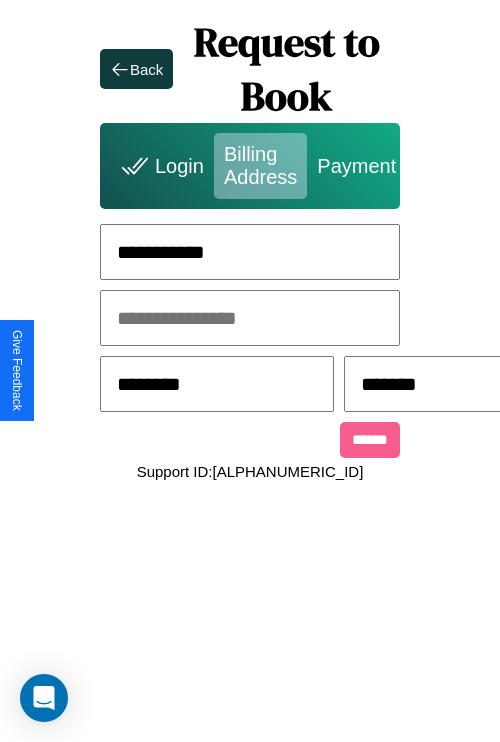 scroll, scrollTop: 0, scrollLeft: 517, axis: horizontal 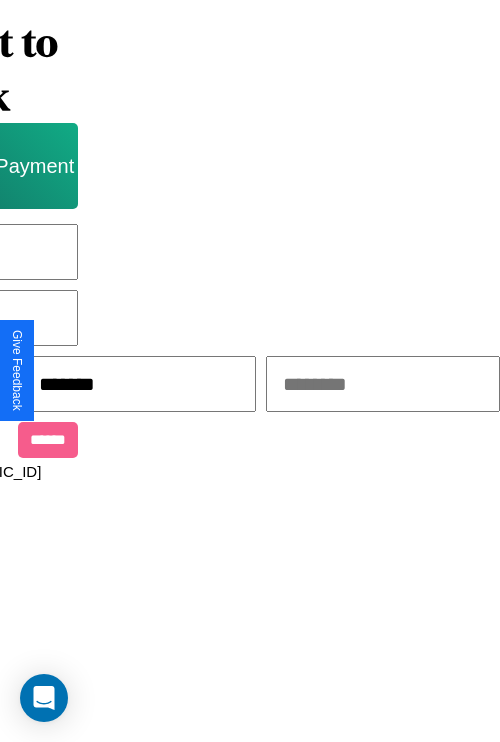 type on "*******" 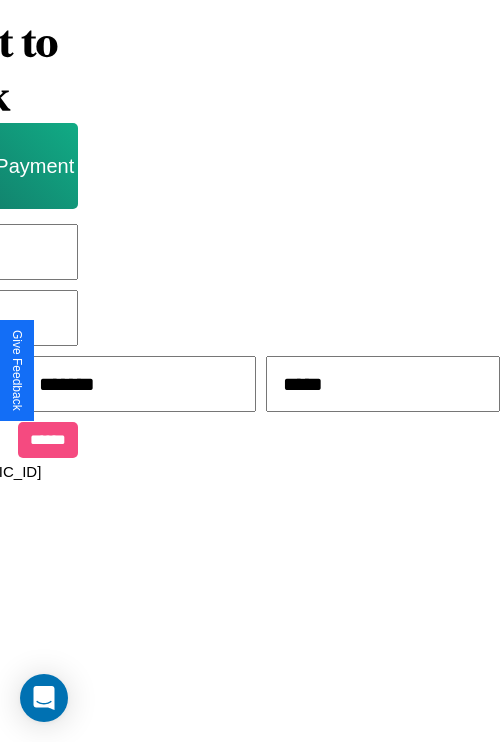 type on "*****" 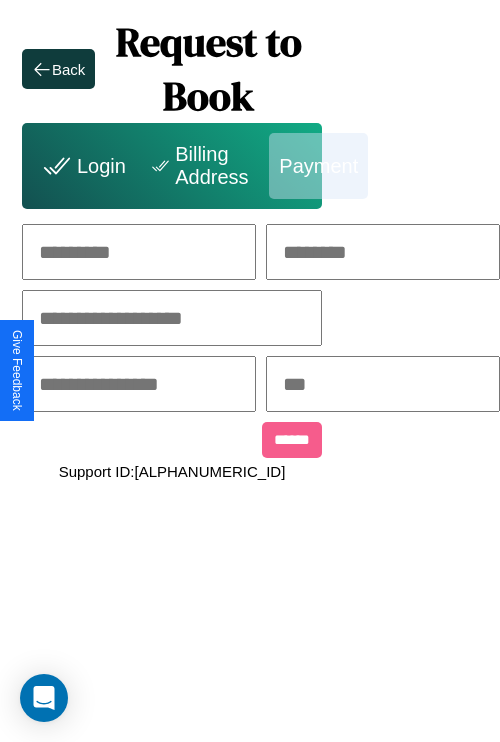 scroll, scrollTop: 0, scrollLeft: 208, axis: horizontal 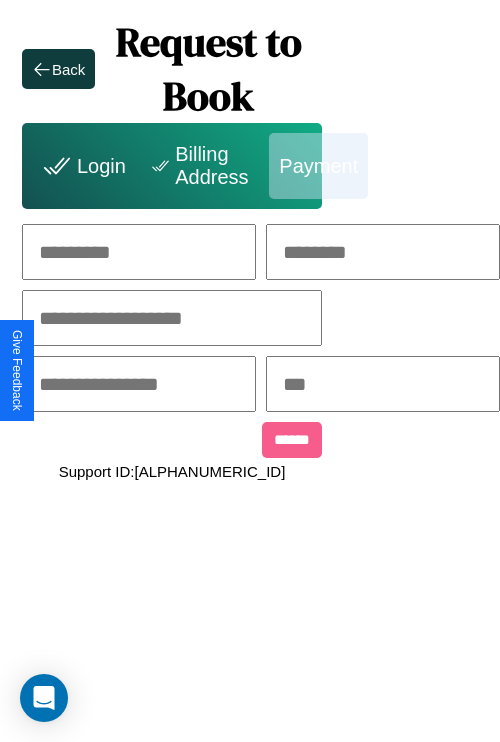 click at bounding box center [139, 252] 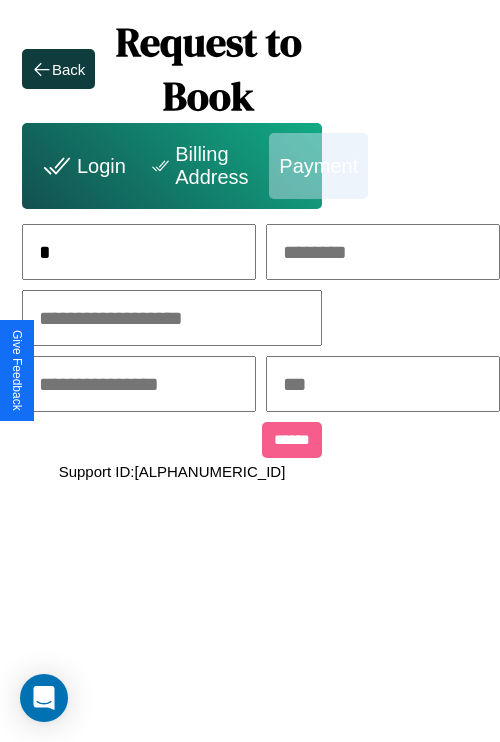 scroll, scrollTop: 0, scrollLeft: 127, axis: horizontal 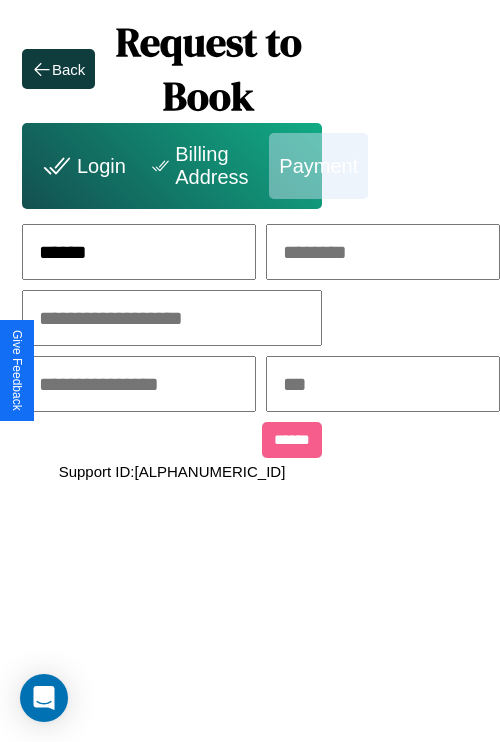 type on "******" 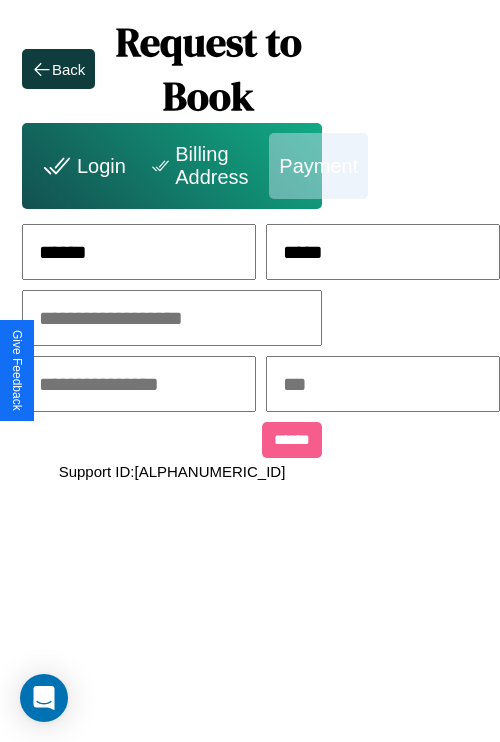 type on "*****" 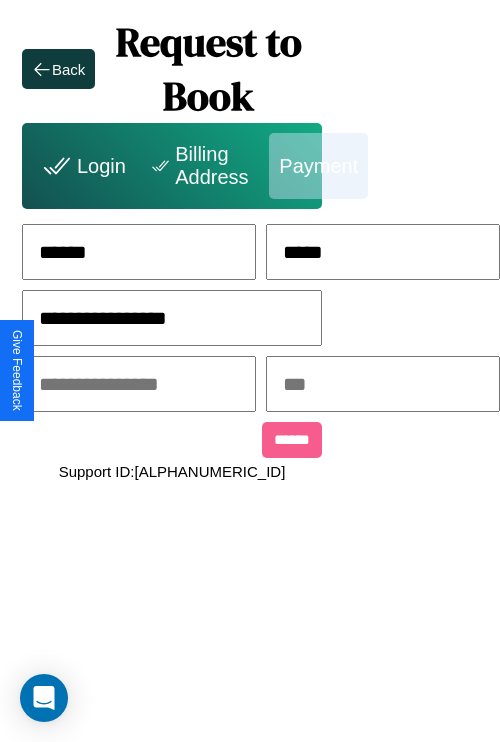 type on "**********" 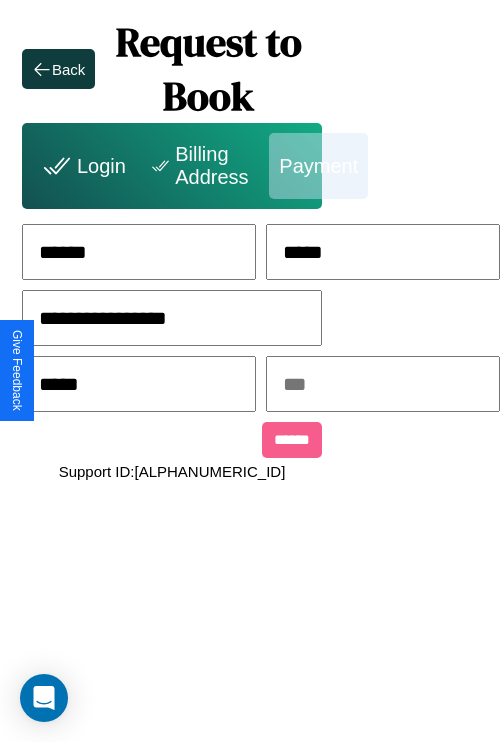 type on "*****" 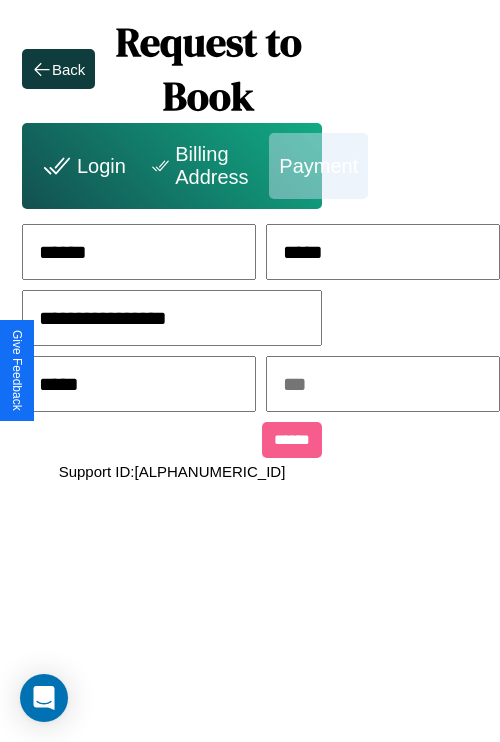 click at bounding box center (383, 384) 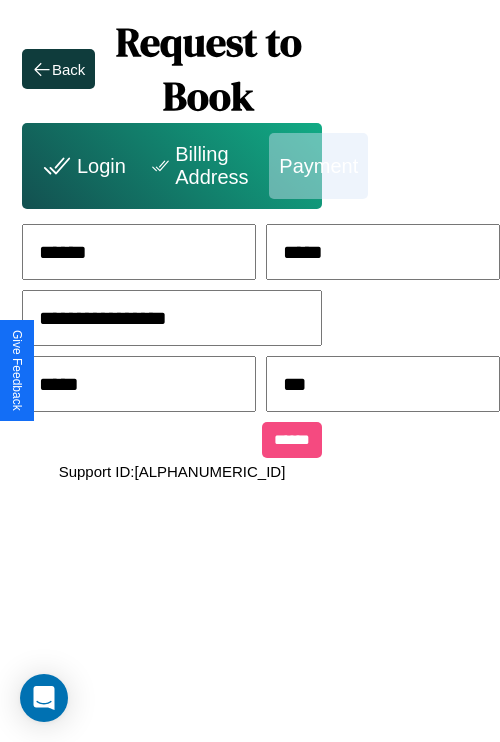 type on "***" 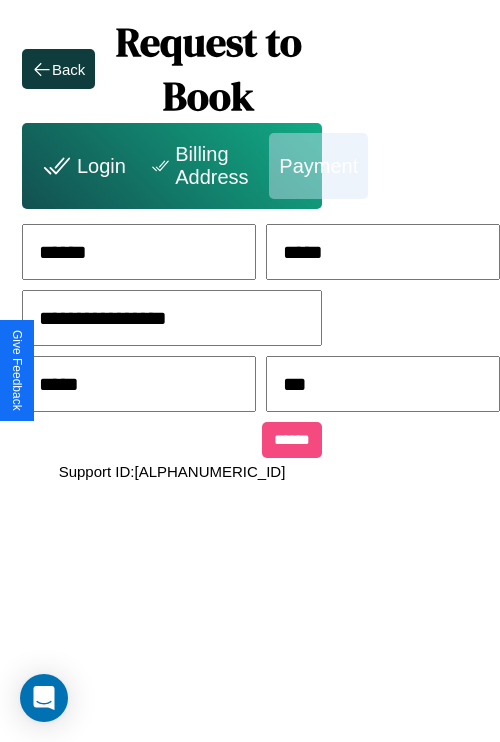 click on "******" at bounding box center (292, 440) 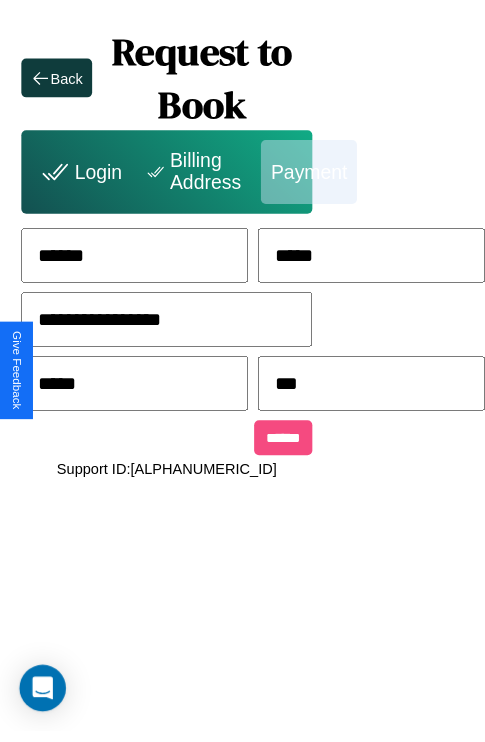 scroll, scrollTop: 0, scrollLeft: 72, axis: horizontal 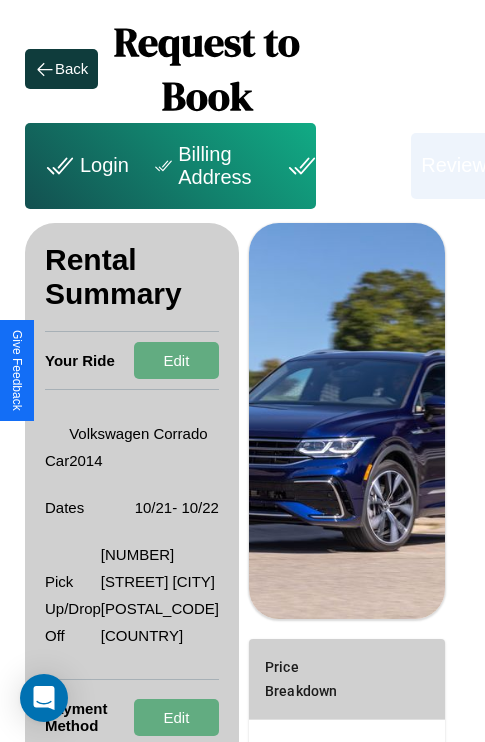 click on "Payment" at bounding box center (341, 166) 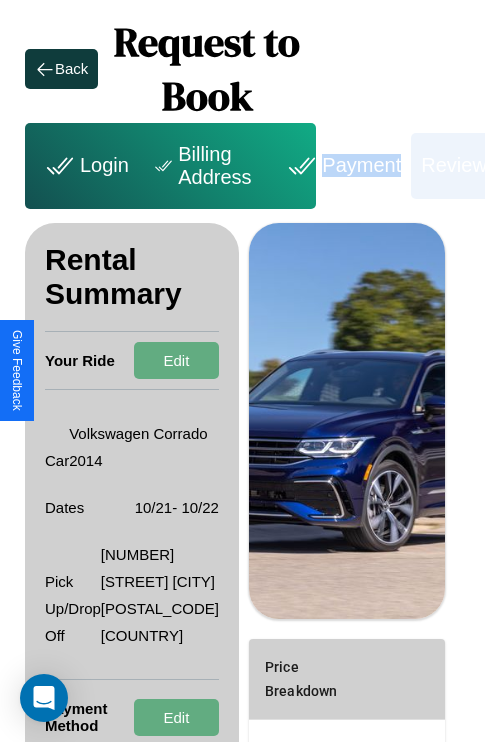 click on "Payment" at bounding box center [341, 166] 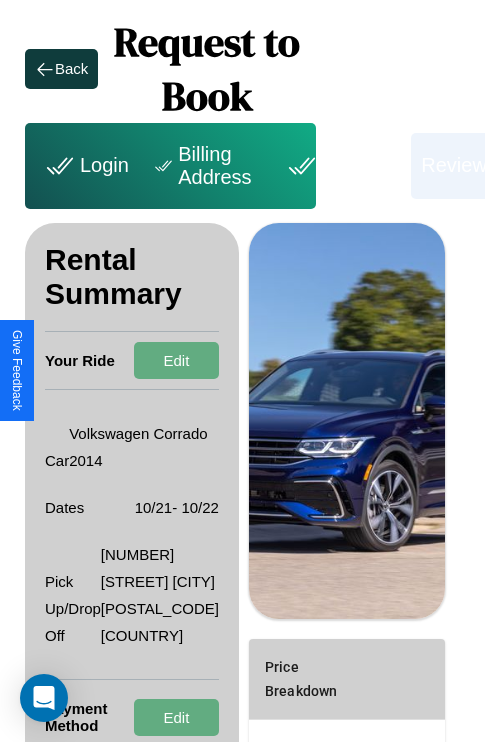 click on "Payment" at bounding box center [341, 166] 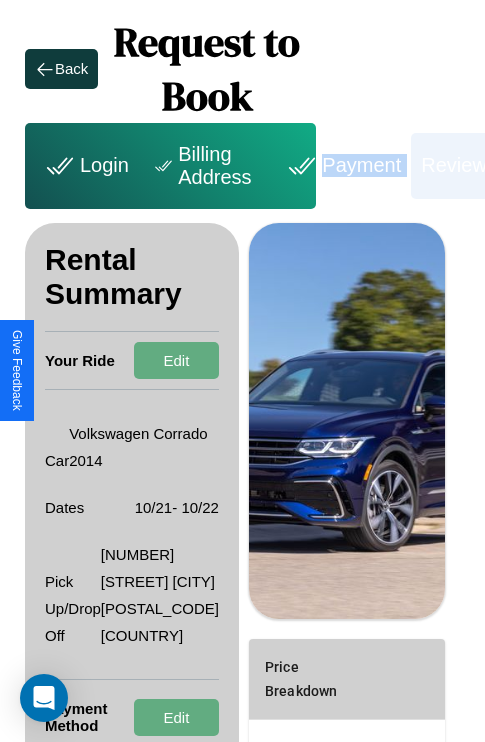 click on "Payment" at bounding box center (341, 166) 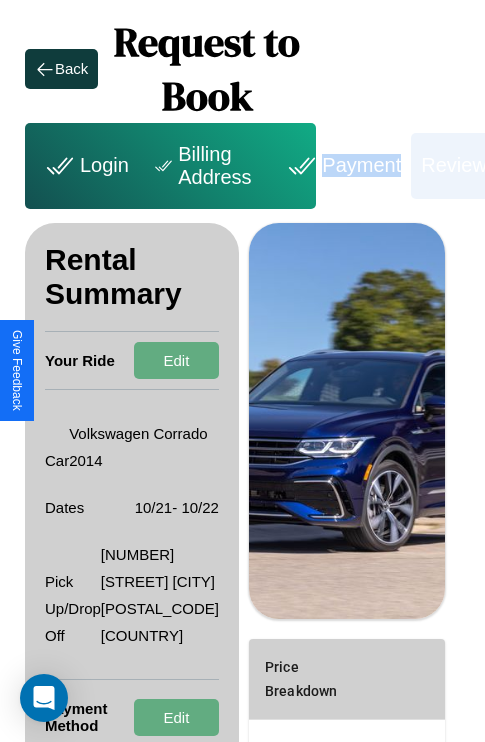 click on "Payment" at bounding box center [341, 166] 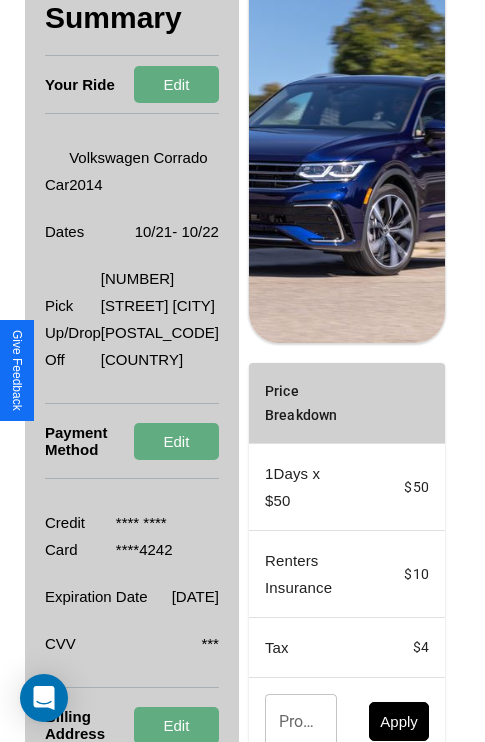 scroll, scrollTop: 455, scrollLeft: 72, axis: both 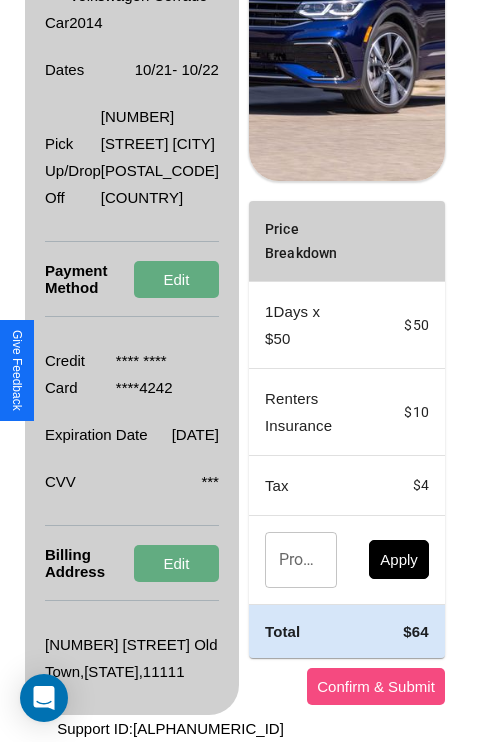 click on "Confirm & Submit" at bounding box center (376, 686) 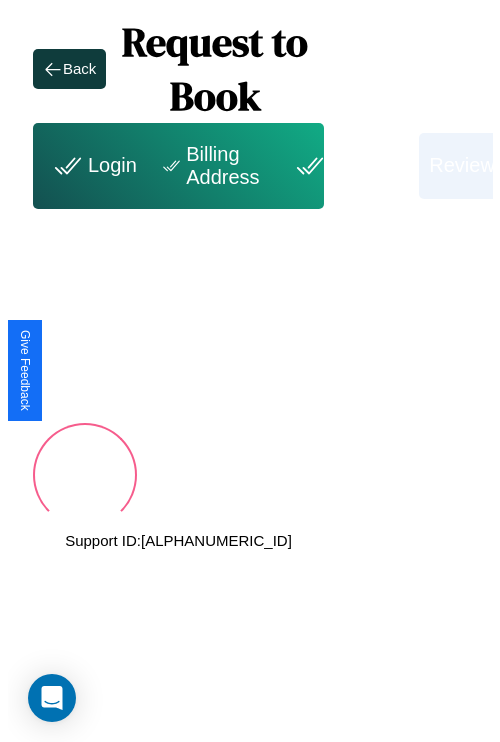 scroll, scrollTop: 0, scrollLeft: 72, axis: horizontal 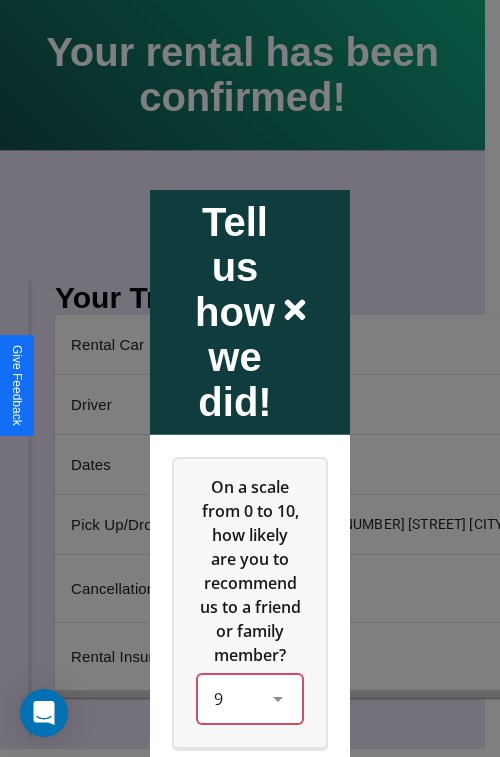 click on "9" at bounding box center [250, 698] 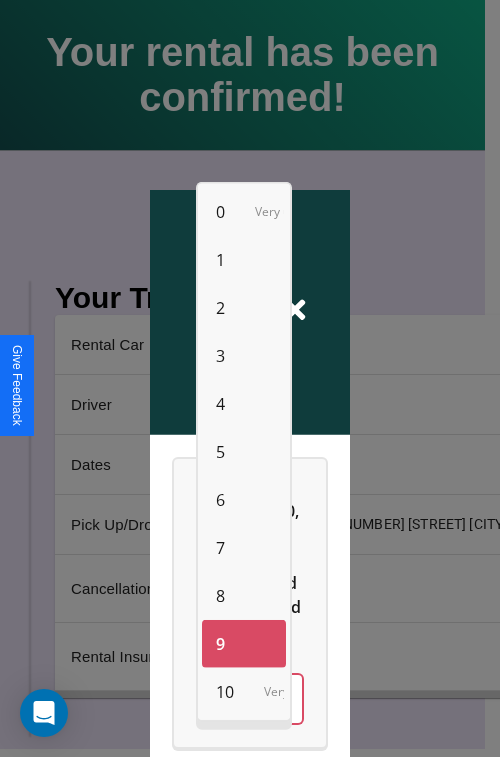click on "7" at bounding box center [220, 548] 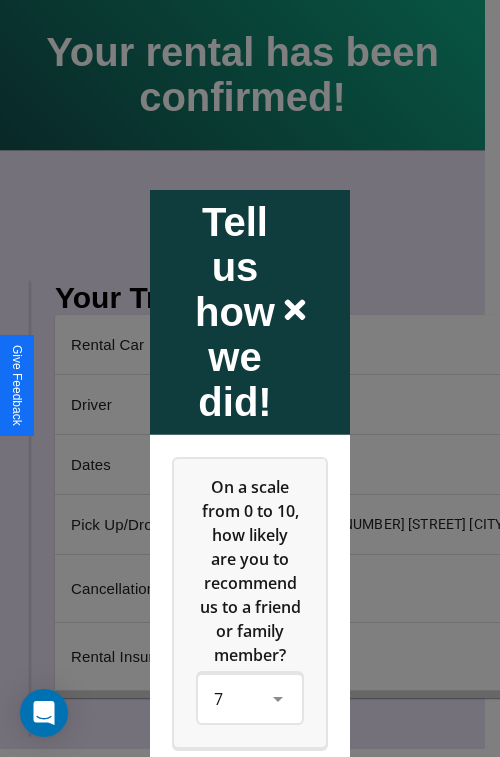 click 